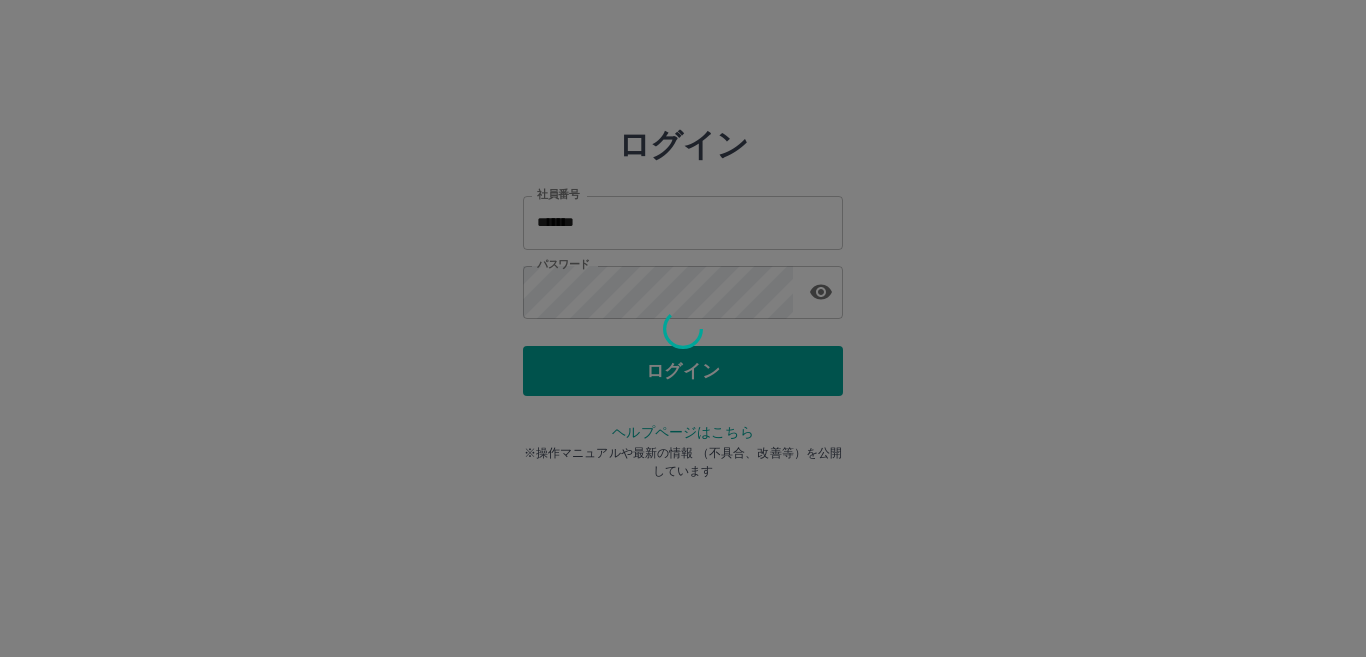 scroll, scrollTop: 0, scrollLeft: 0, axis: both 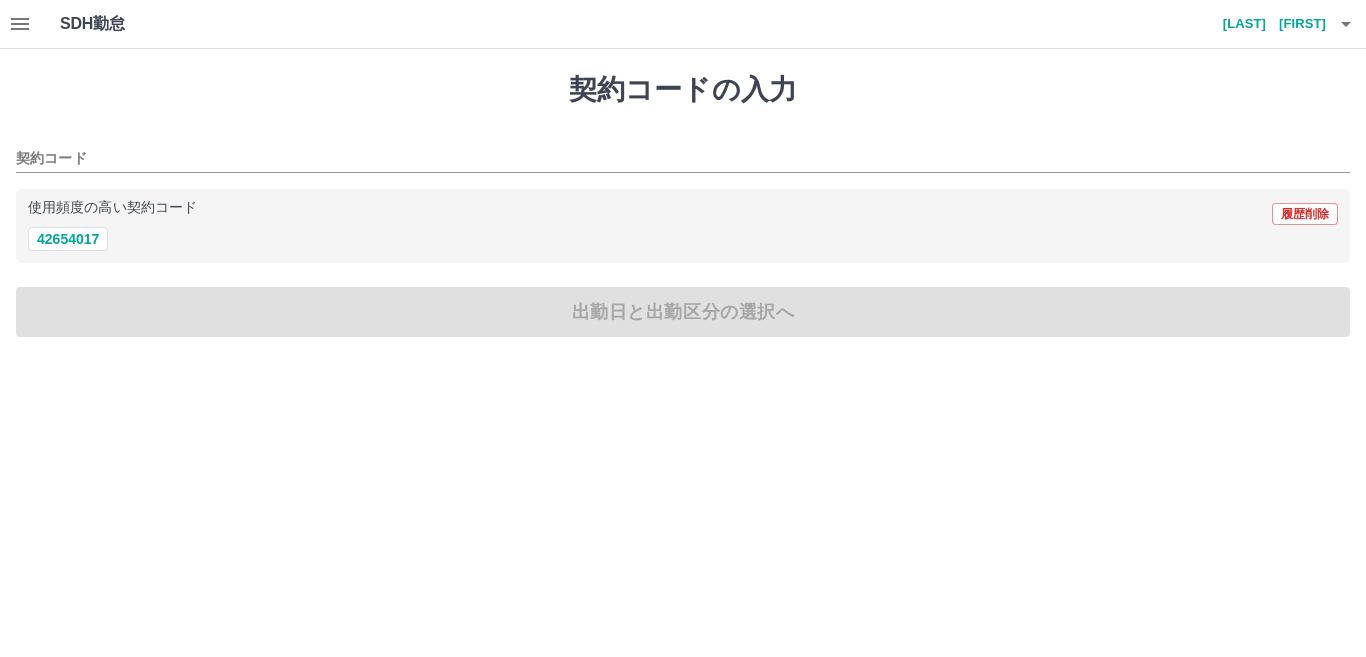 click on "SDH勤怠 [LAST]　[FIRST] 契約コードの入力 契約コード 使用頻度の高い契約コード 履歴削除 [NUMBER] 出勤日と出勤区分の選択へ SDH勤怠" at bounding box center (683, 180) 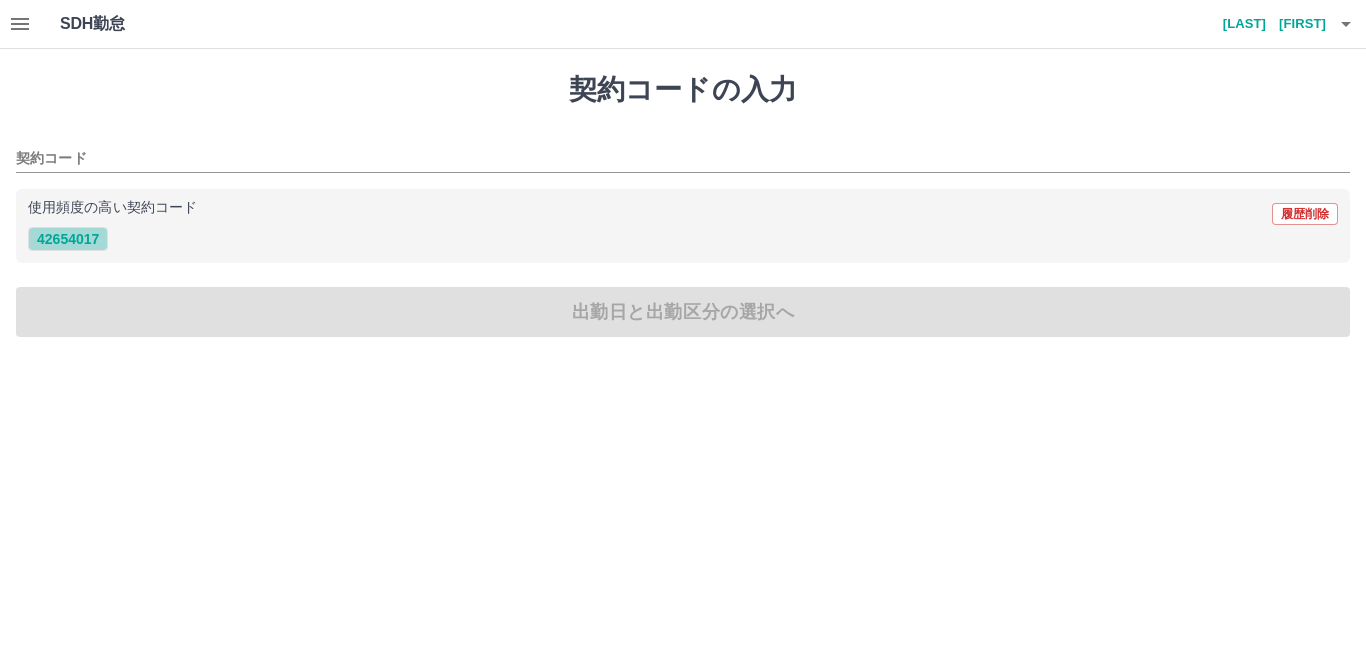 click on "42654017" at bounding box center [68, 239] 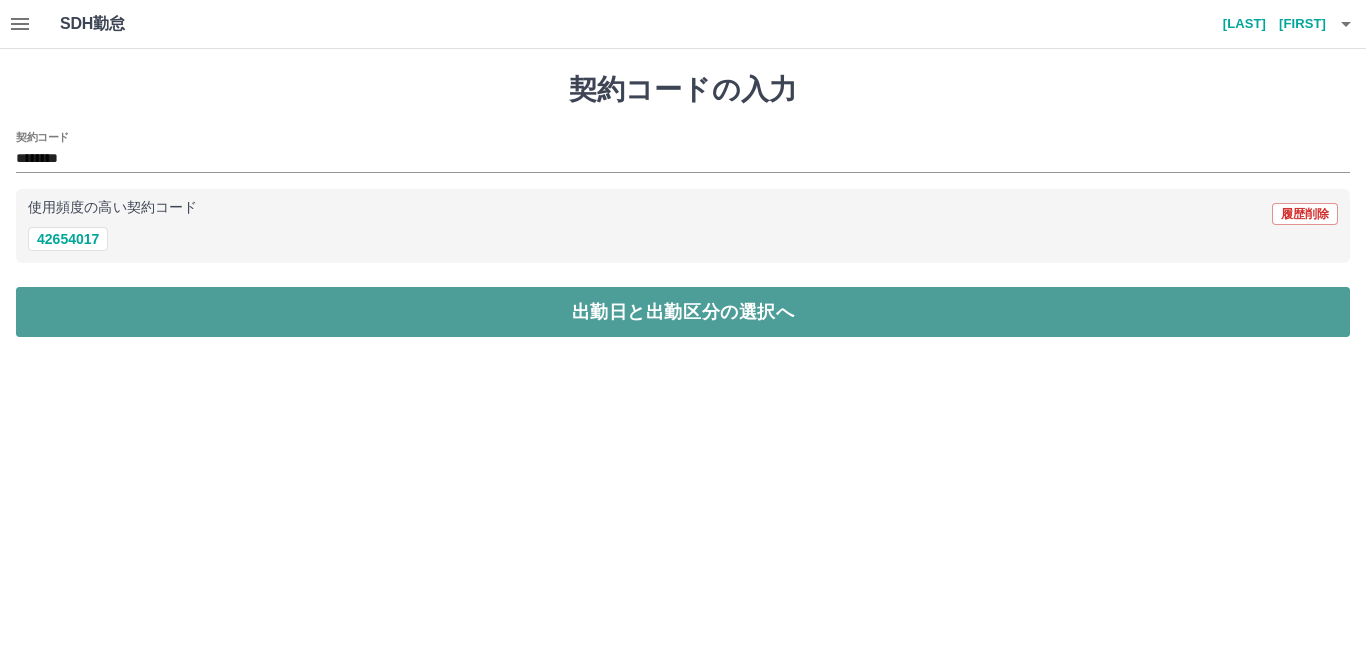 click on "出勤日と出勤区分の選択へ" at bounding box center (683, 312) 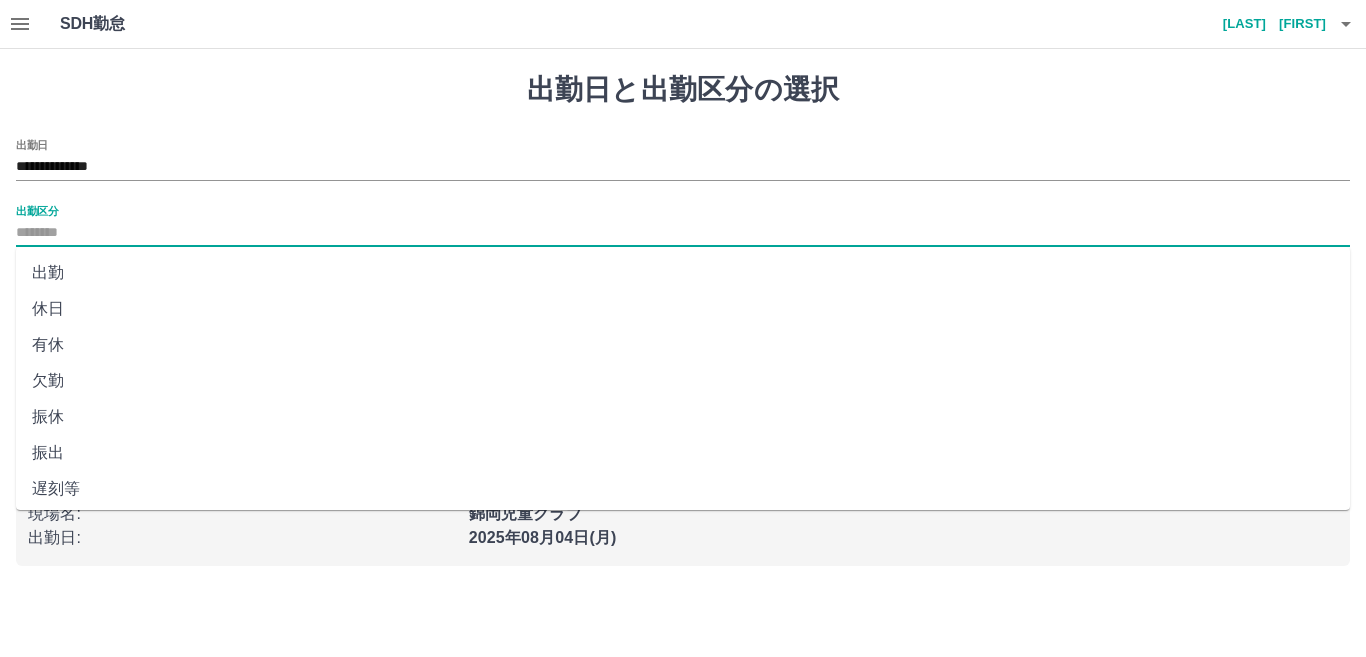 click on "出勤区分" at bounding box center (683, 233) 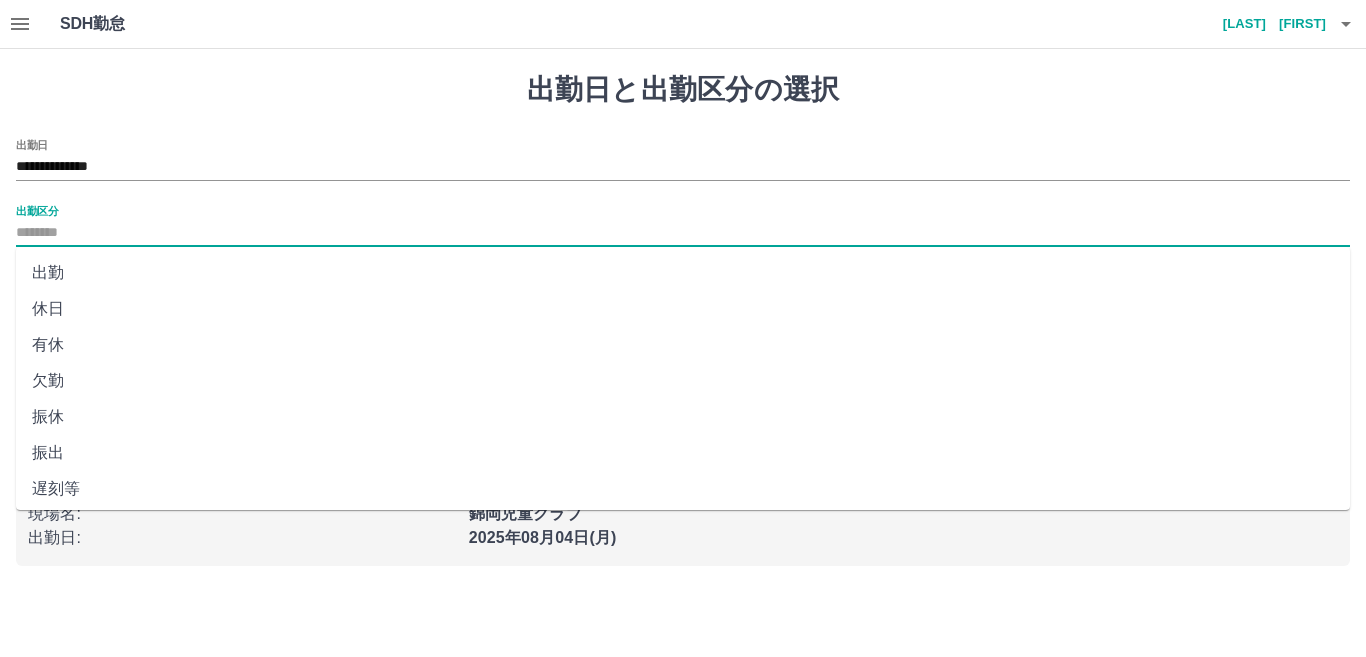 click on "出勤" at bounding box center [683, 273] 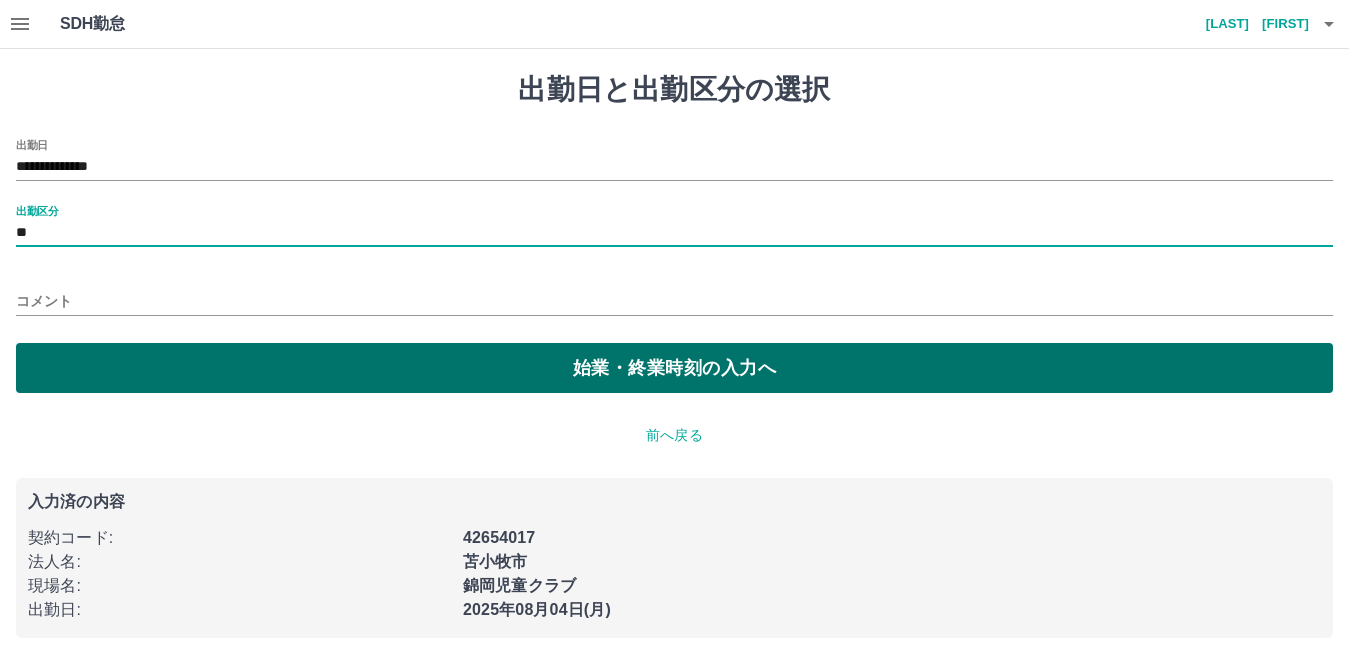 click on "始業・終業時刻の入力へ" at bounding box center [674, 368] 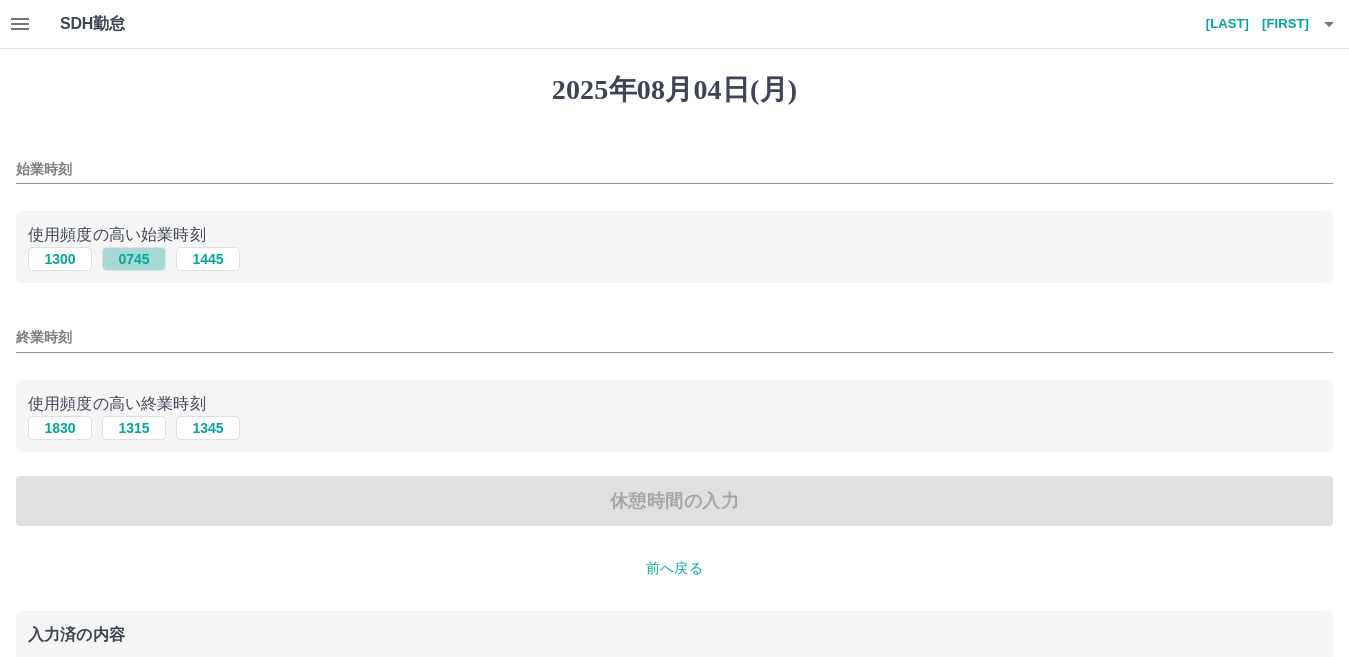 click on "0745" at bounding box center (134, 259) 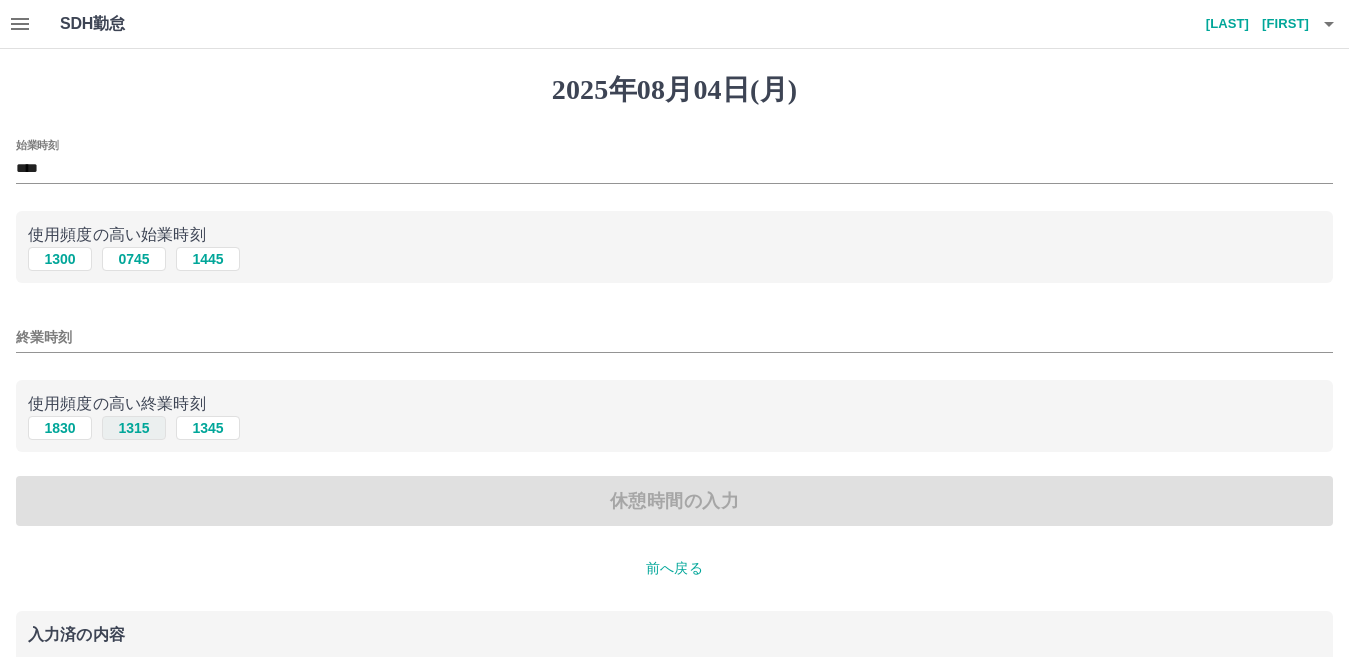 click on "1315" at bounding box center (134, 428) 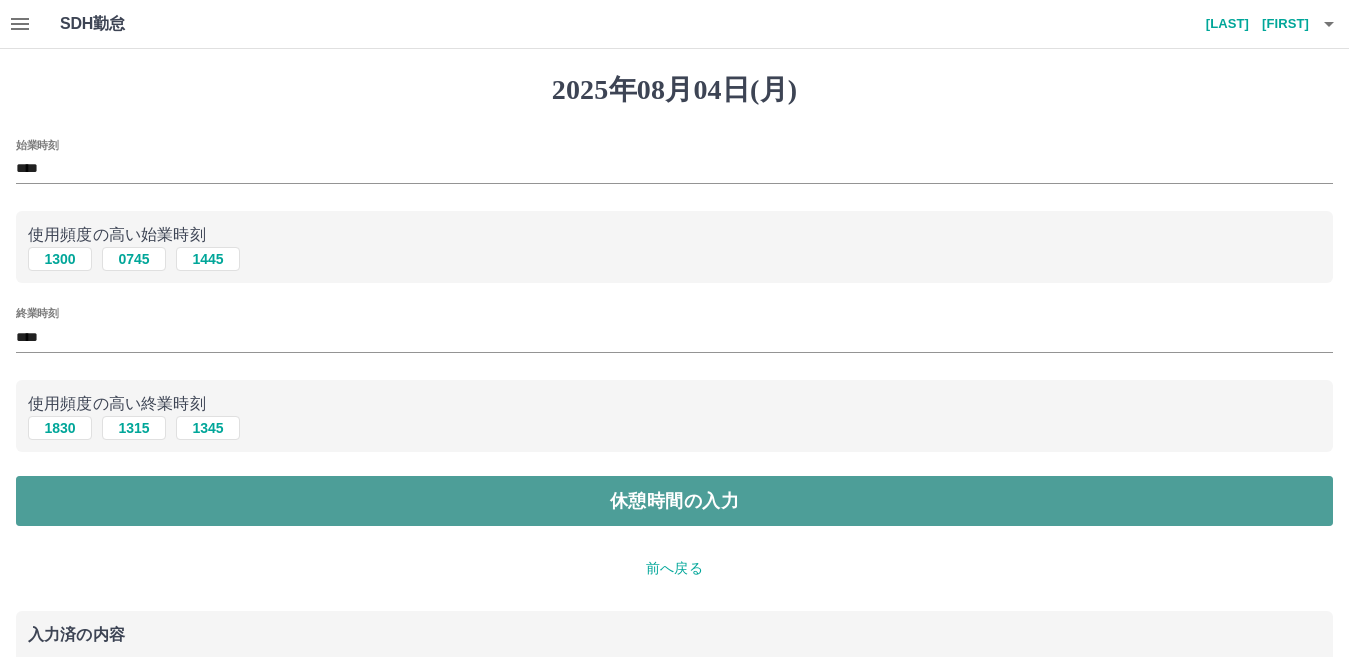 click on "休憩時間の入力" at bounding box center [674, 501] 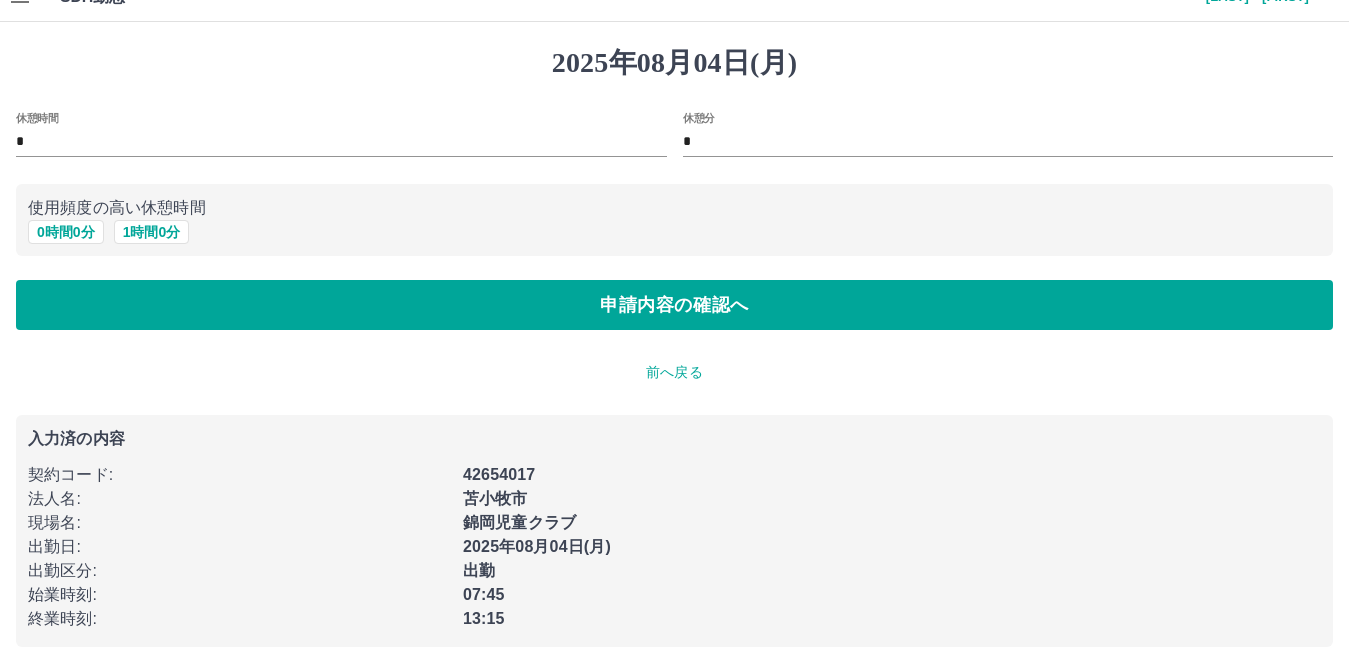 scroll, scrollTop: 42, scrollLeft: 0, axis: vertical 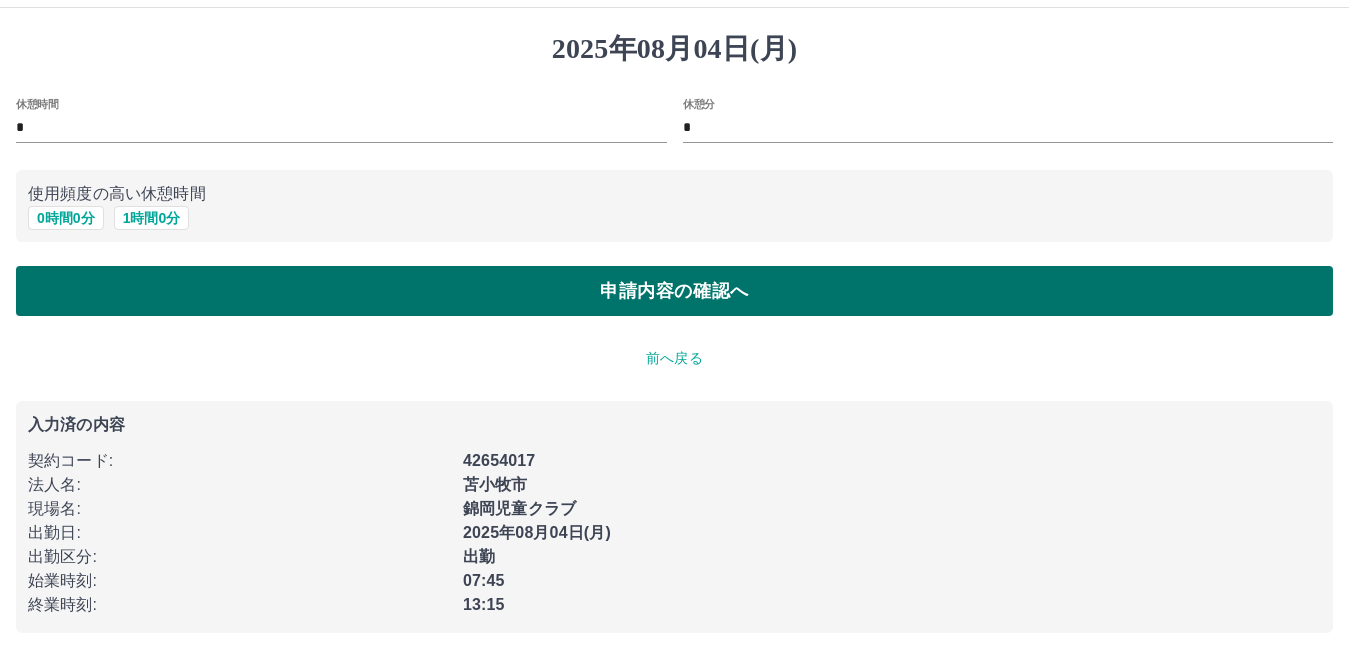 click on "申請内容の確認へ" at bounding box center (674, 291) 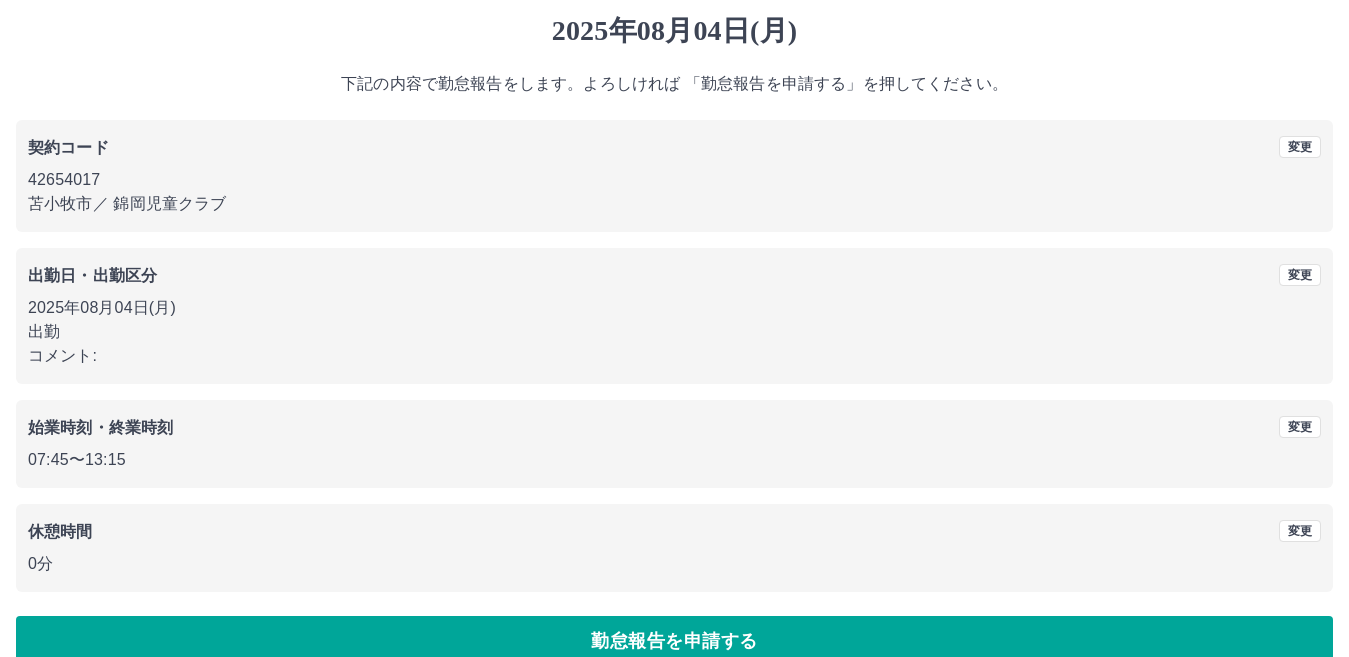 scroll, scrollTop: 92, scrollLeft: 0, axis: vertical 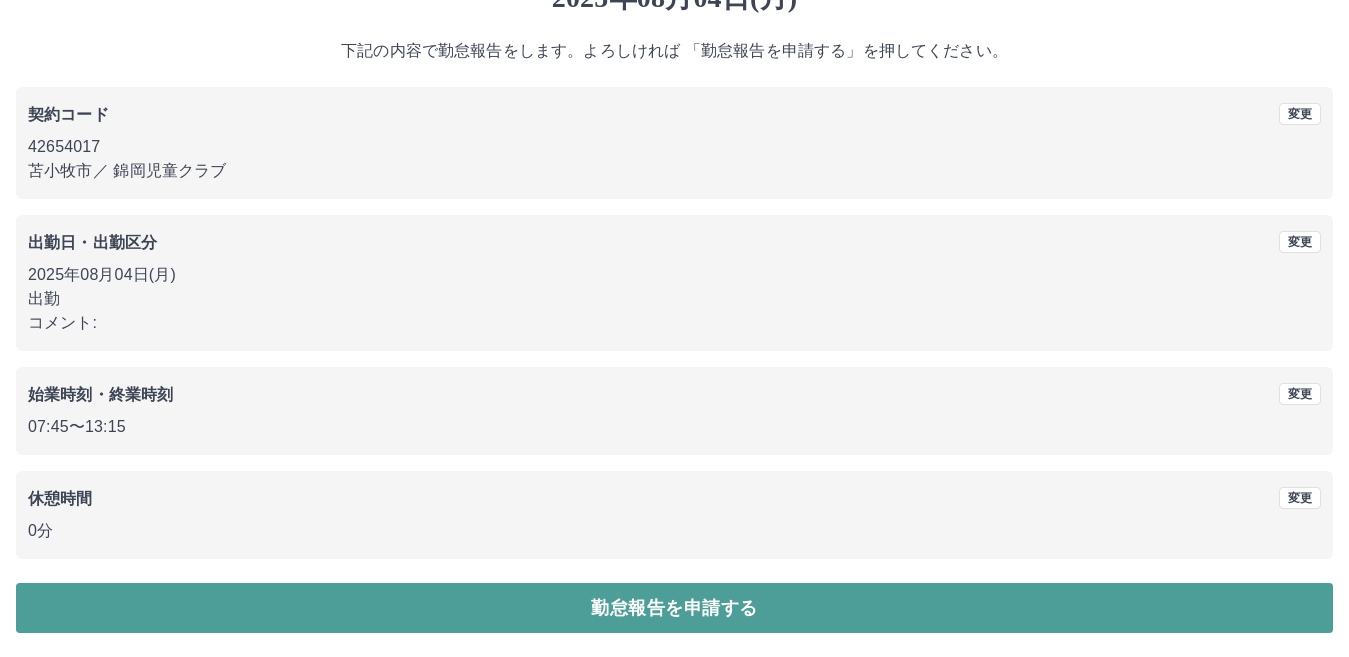 click on "勤怠報告を申請する" at bounding box center [674, 608] 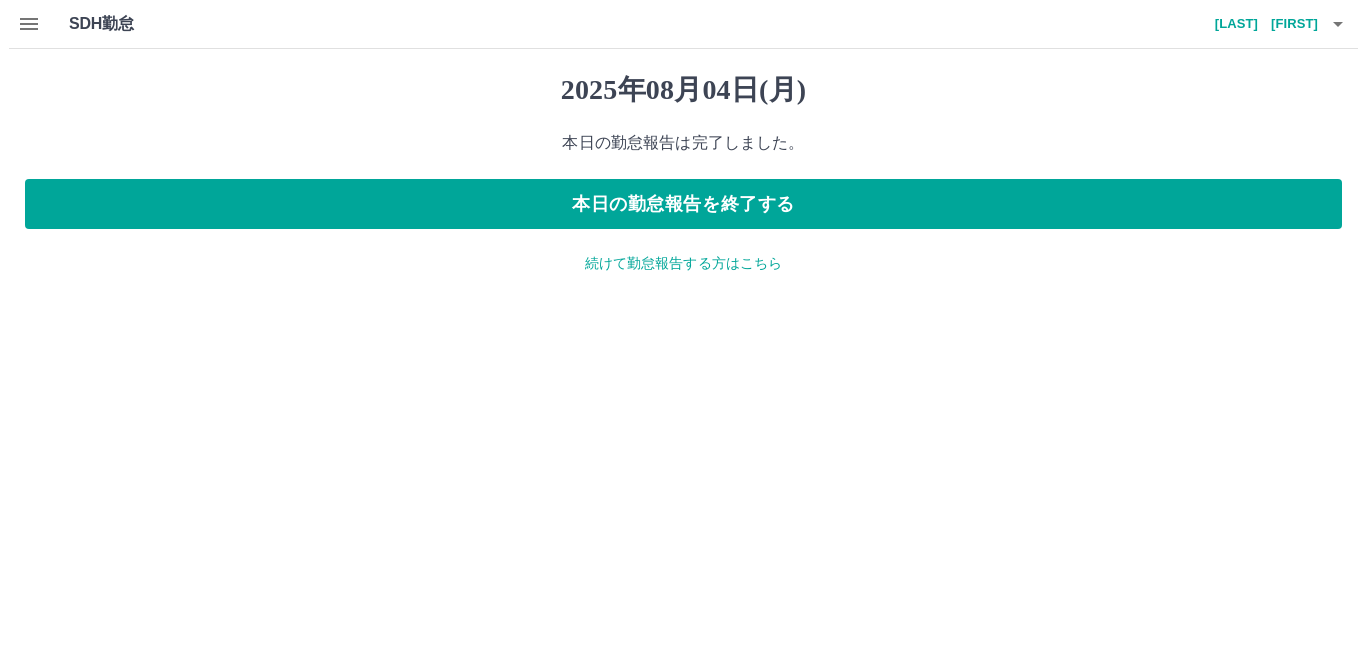 scroll, scrollTop: 0, scrollLeft: 0, axis: both 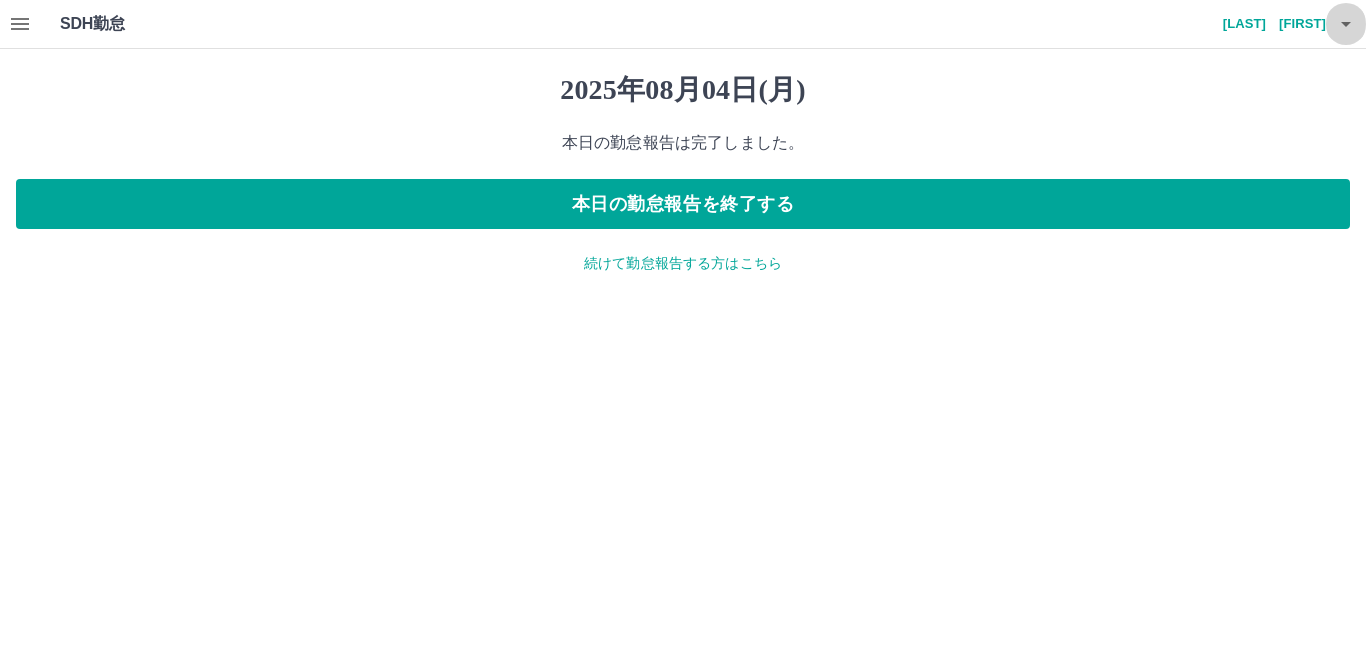 click 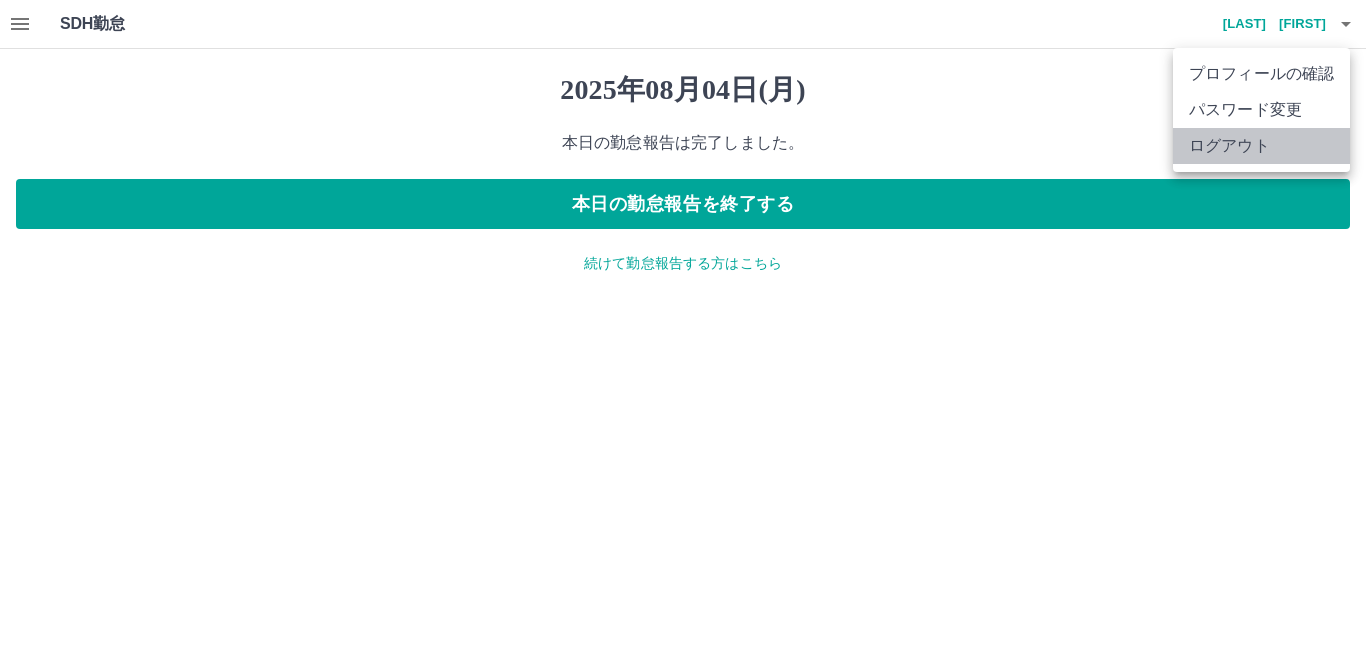 click on "ログアウト" at bounding box center (1261, 146) 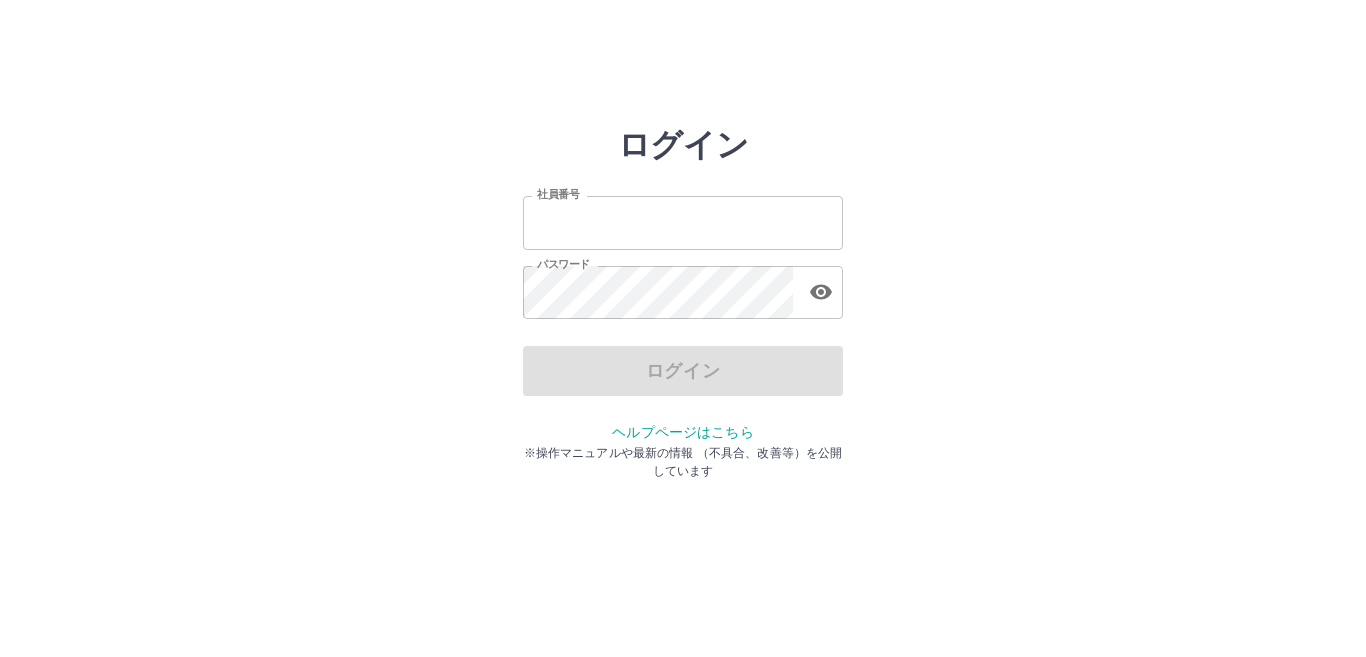 scroll, scrollTop: 0, scrollLeft: 0, axis: both 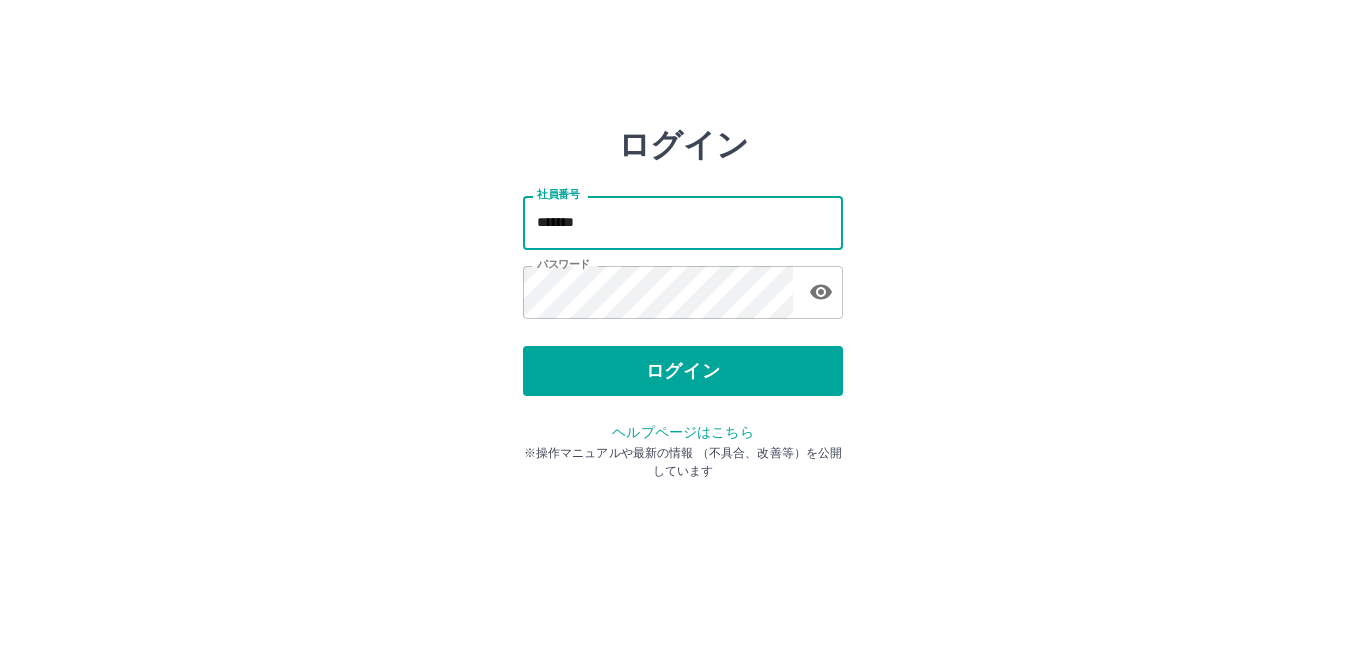 click on "*******" at bounding box center (683, 222) 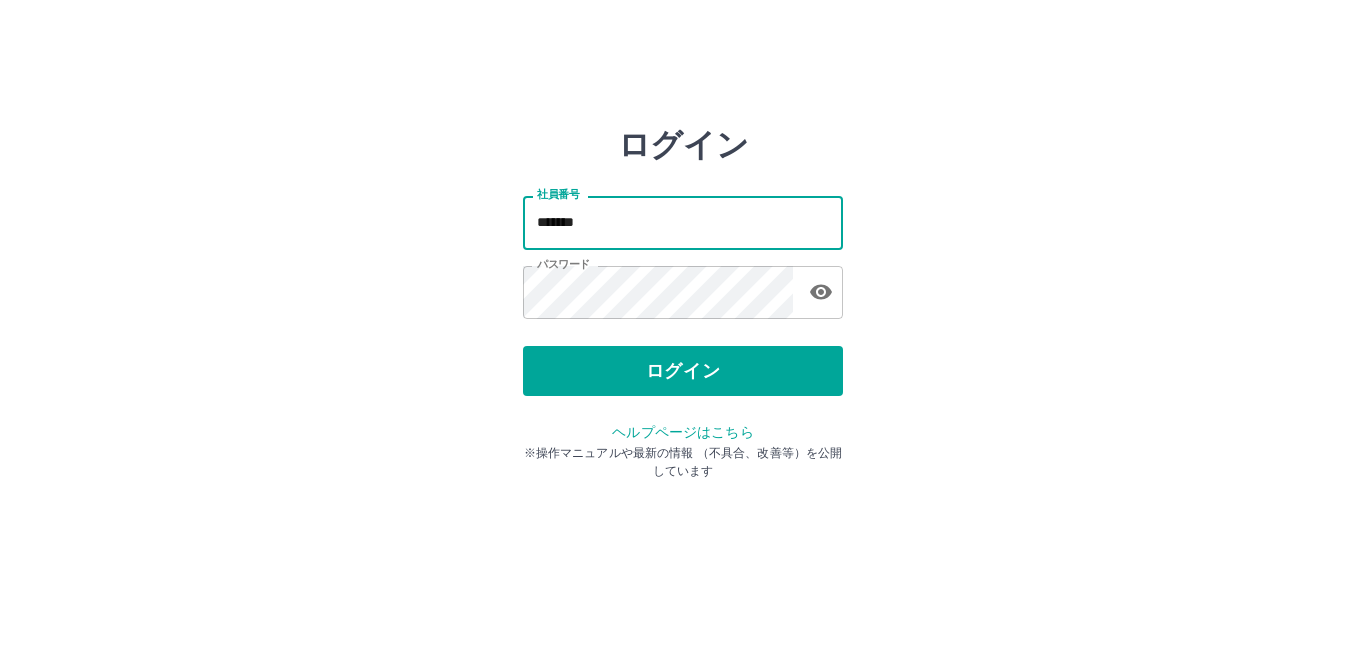 type on "*******" 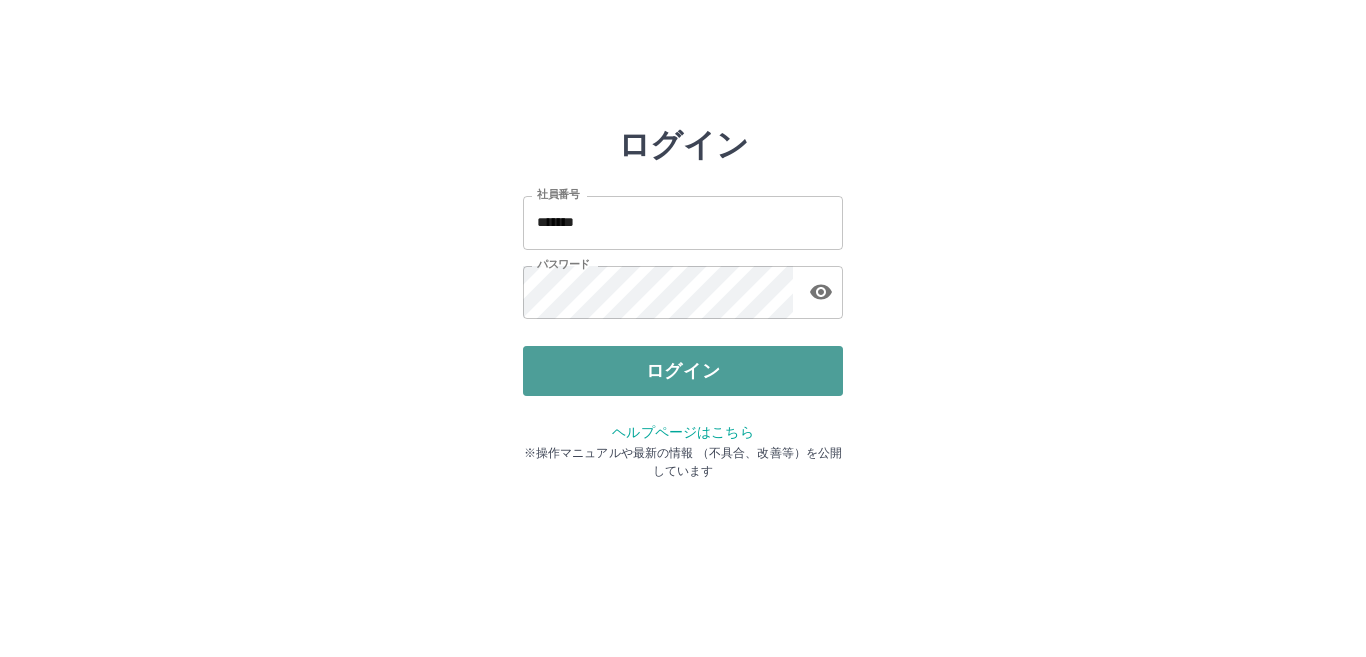 click on "ログイン" at bounding box center (683, 371) 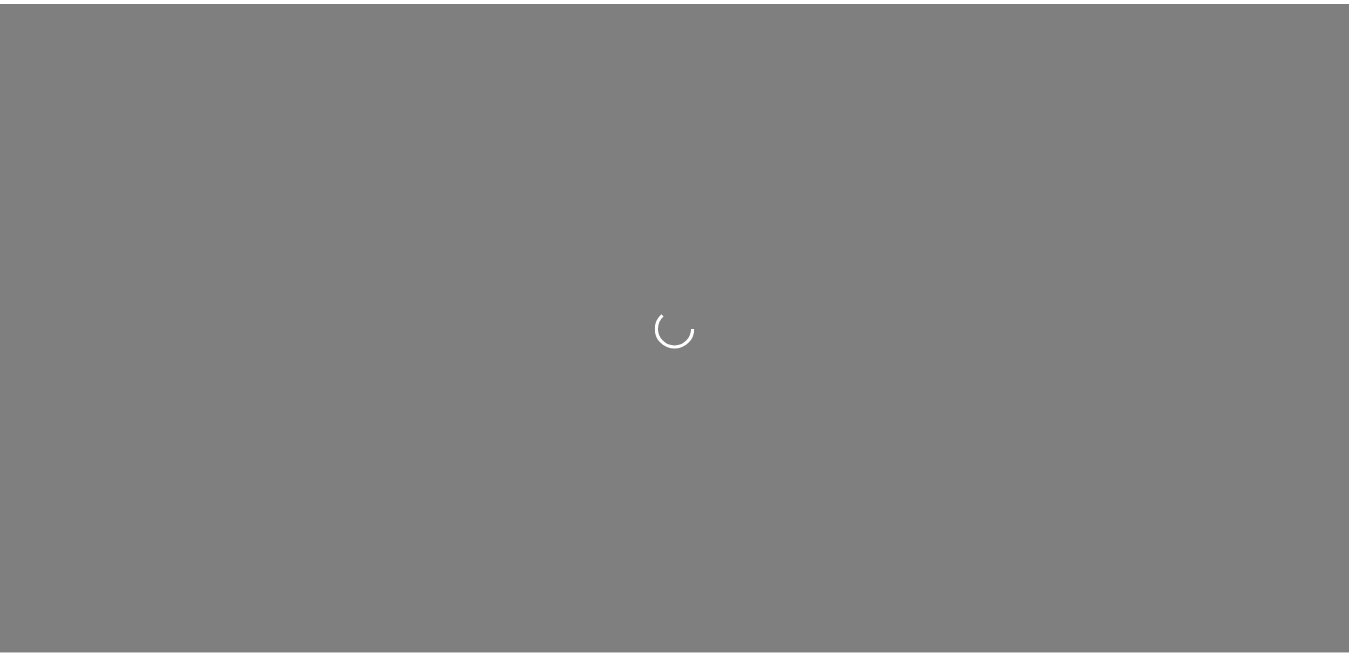 scroll, scrollTop: 0, scrollLeft: 0, axis: both 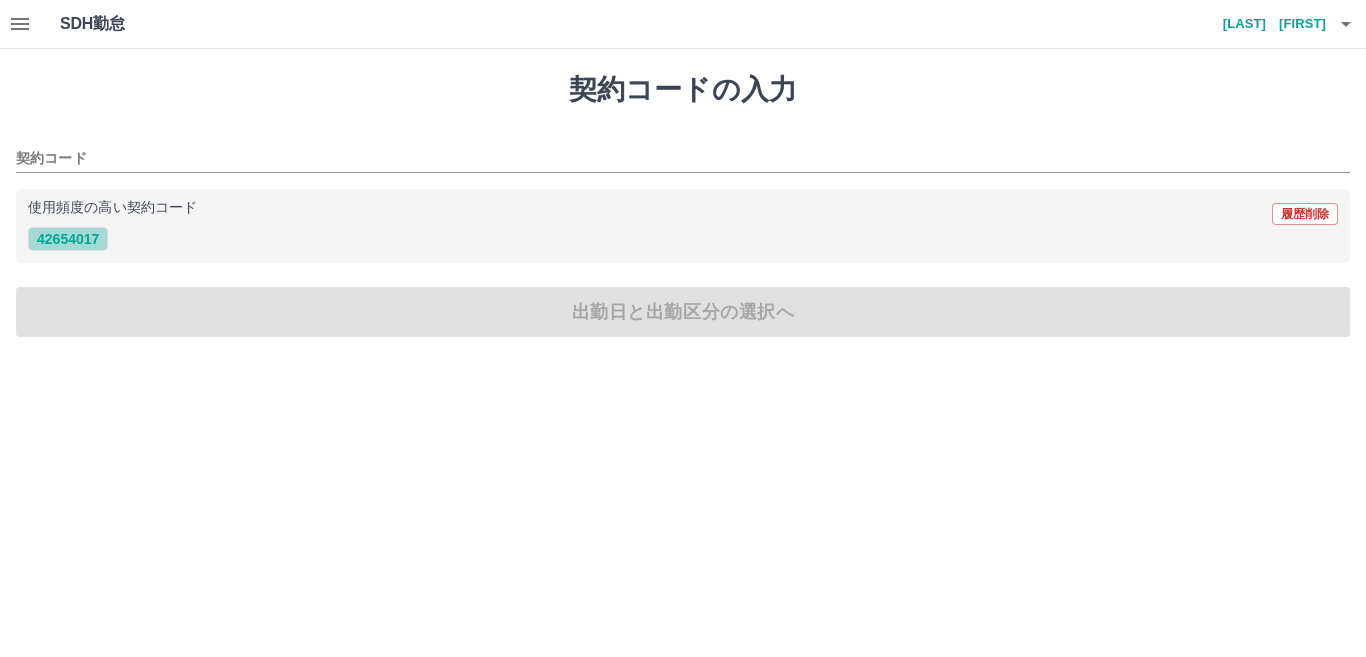 click on "42654017" at bounding box center (68, 239) 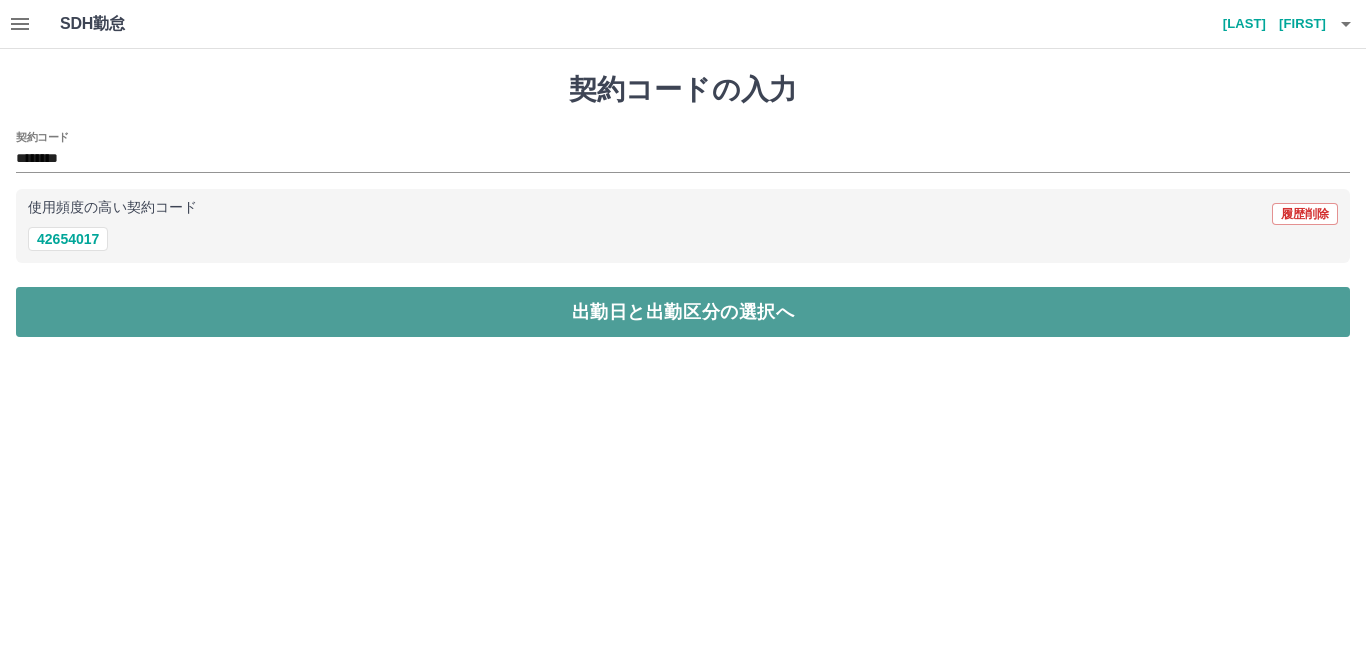 click on "出勤日と出勤区分の選択へ" at bounding box center [683, 312] 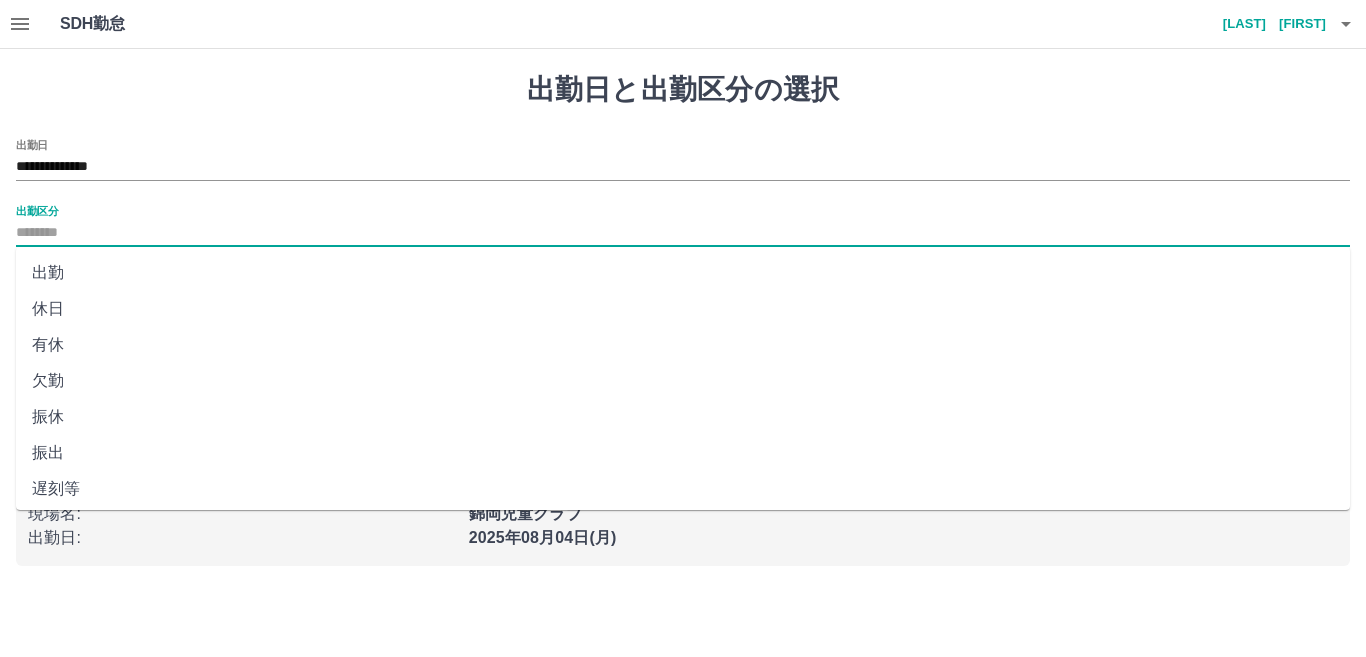 click on "出勤区分" at bounding box center (683, 233) 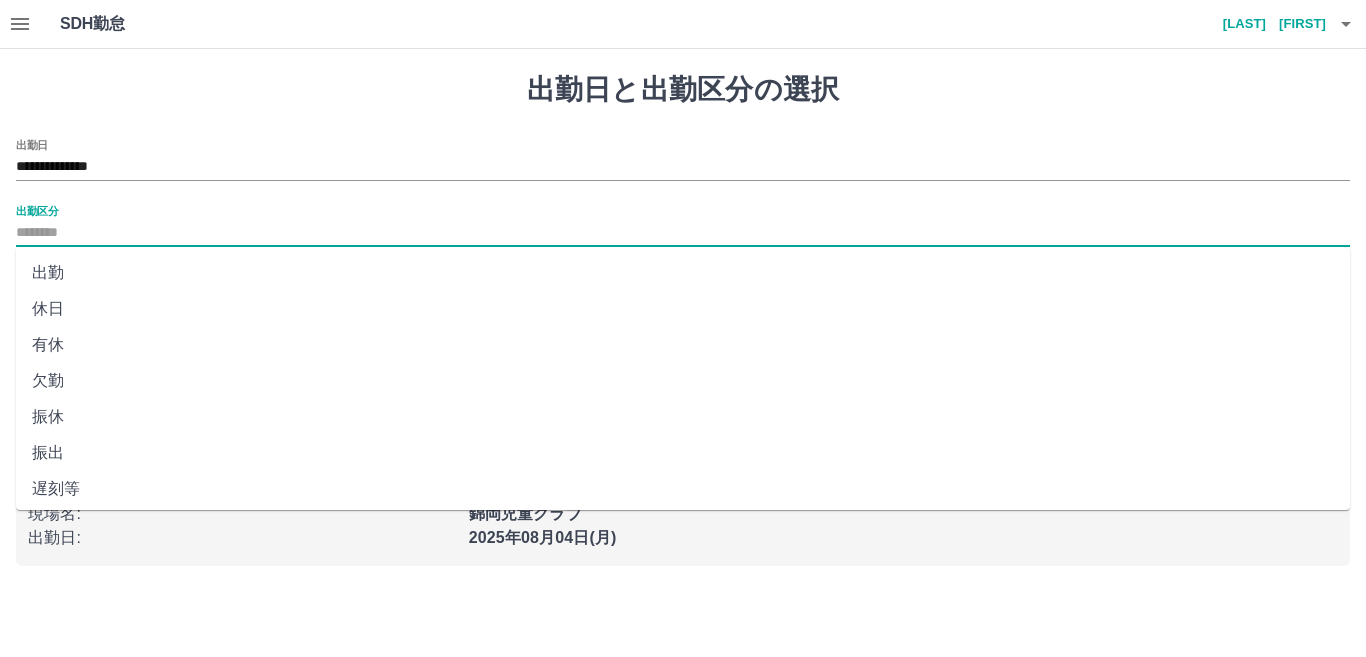 click on "出勤" at bounding box center (683, 273) 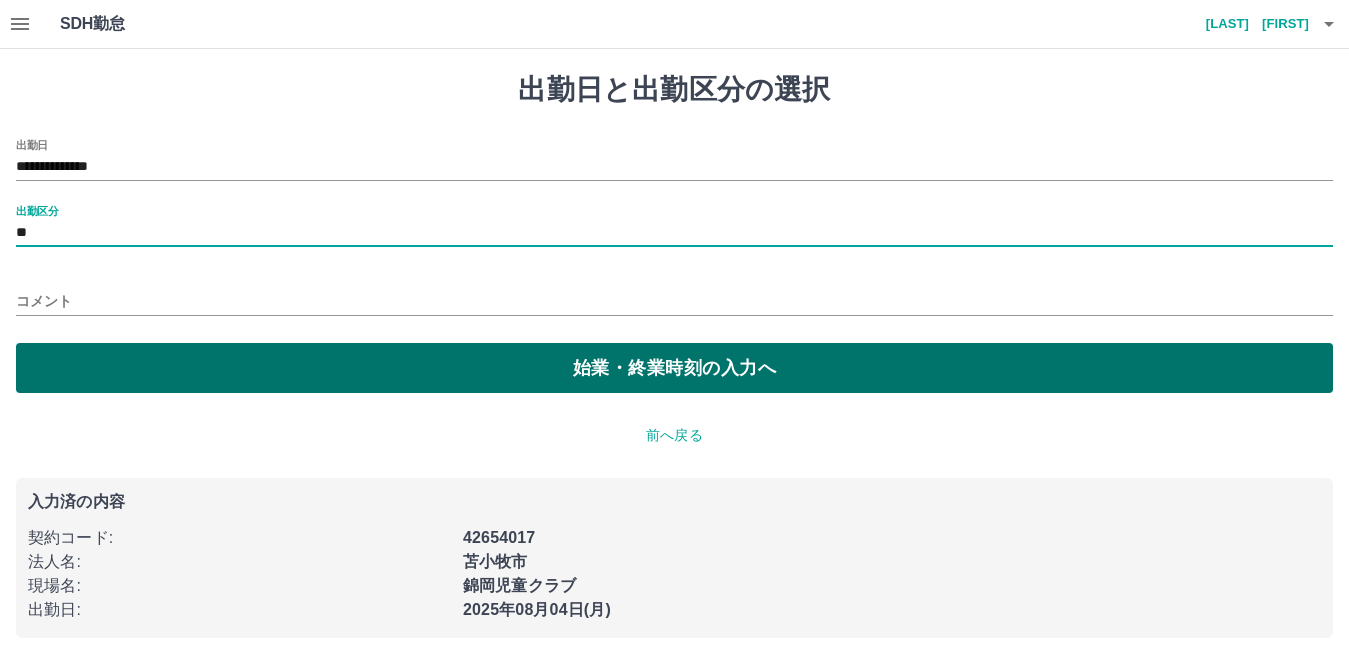 click on "始業・終業時刻の入力へ" at bounding box center [674, 368] 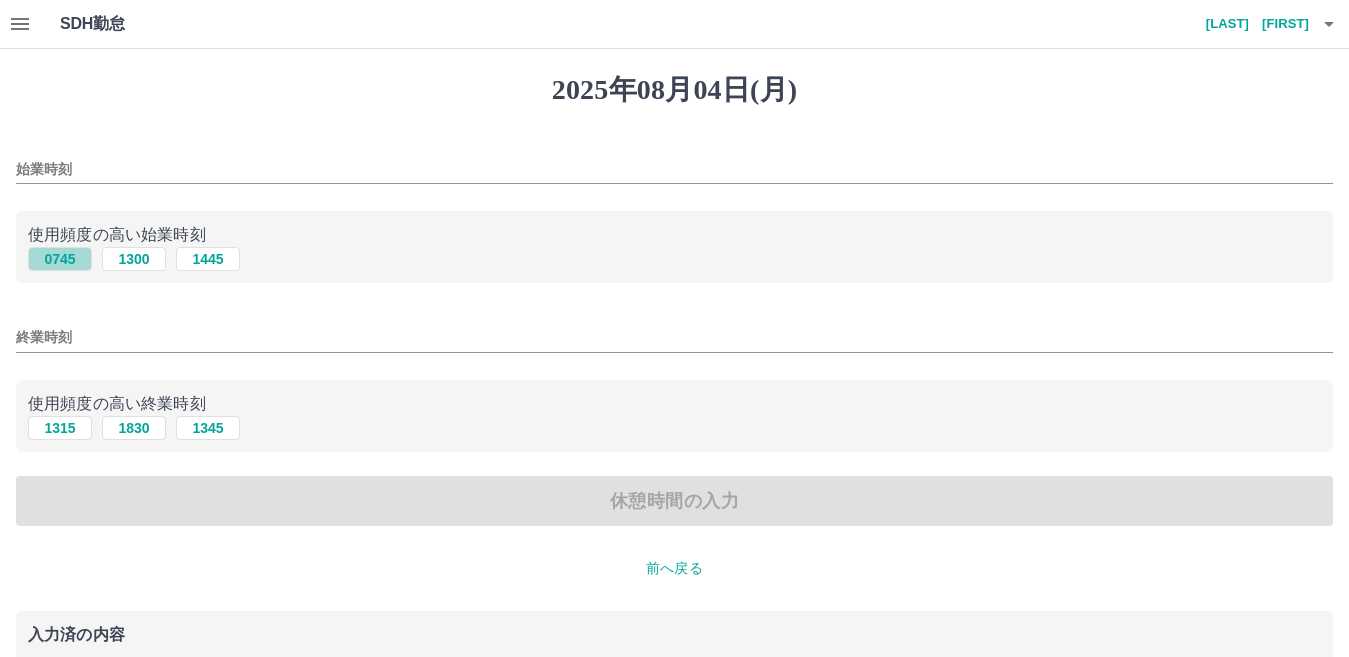 click on "0745" at bounding box center [60, 259] 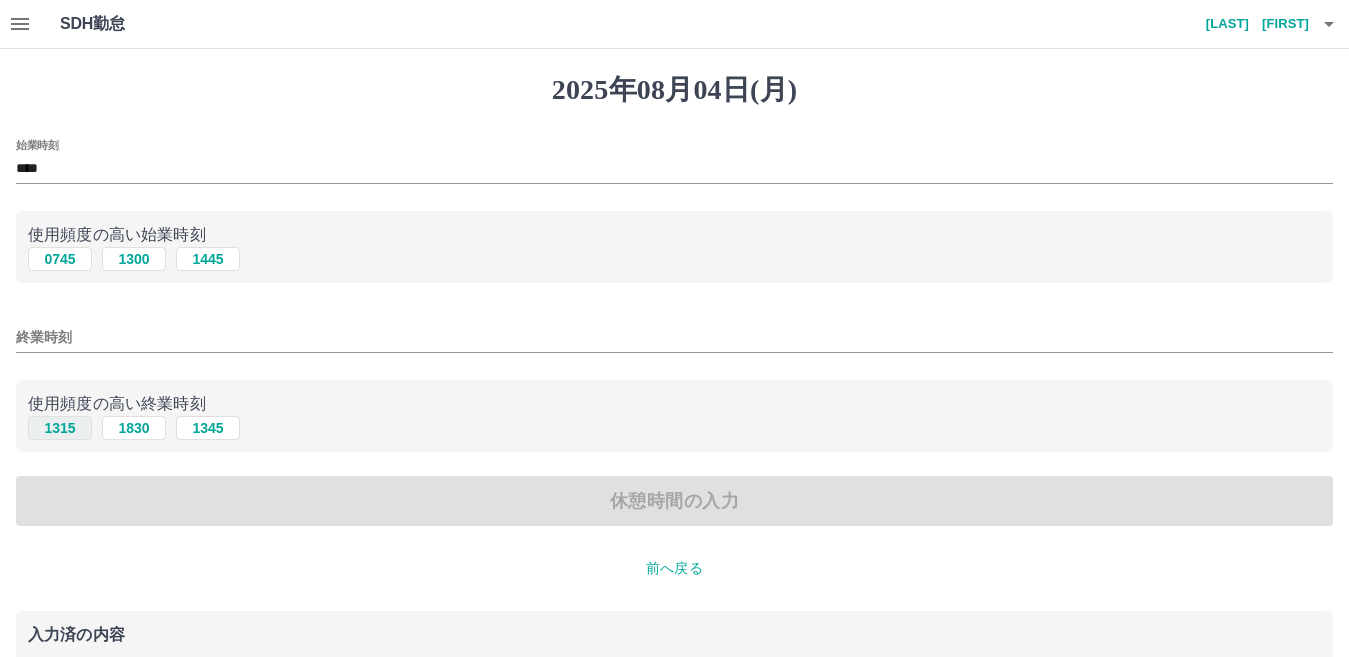 click on "1315" at bounding box center (60, 428) 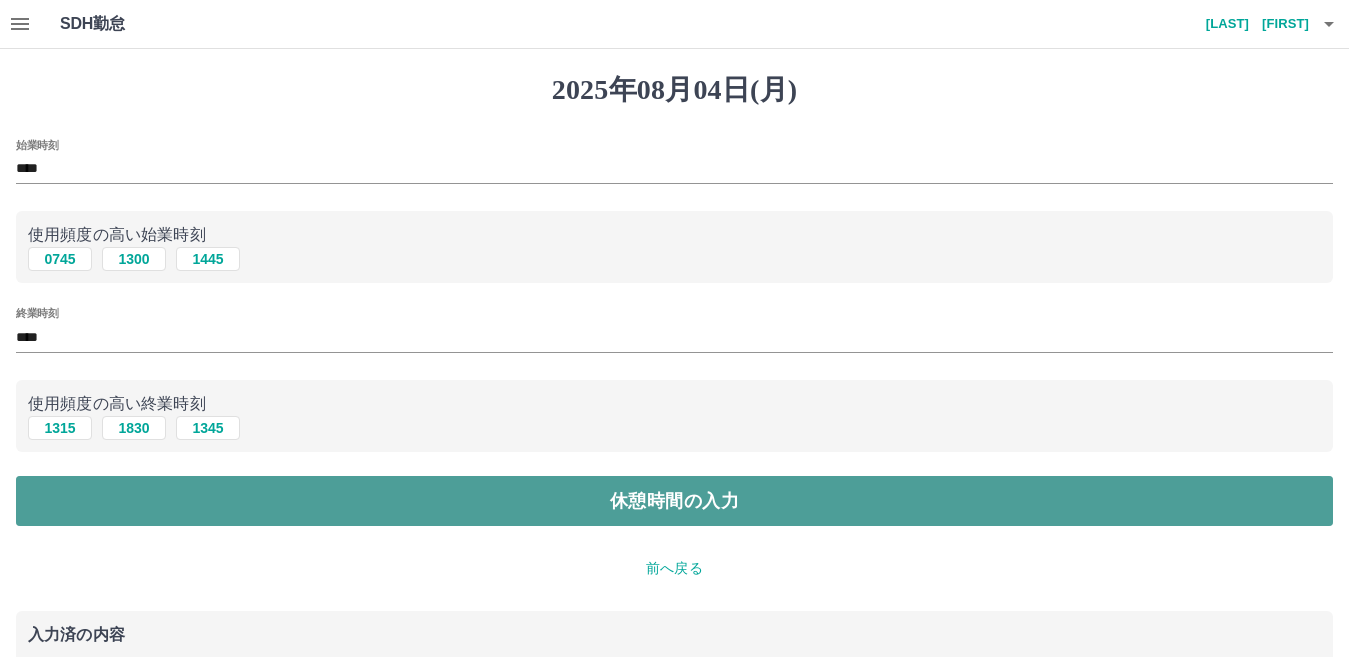 click on "休憩時間の入力" at bounding box center [674, 501] 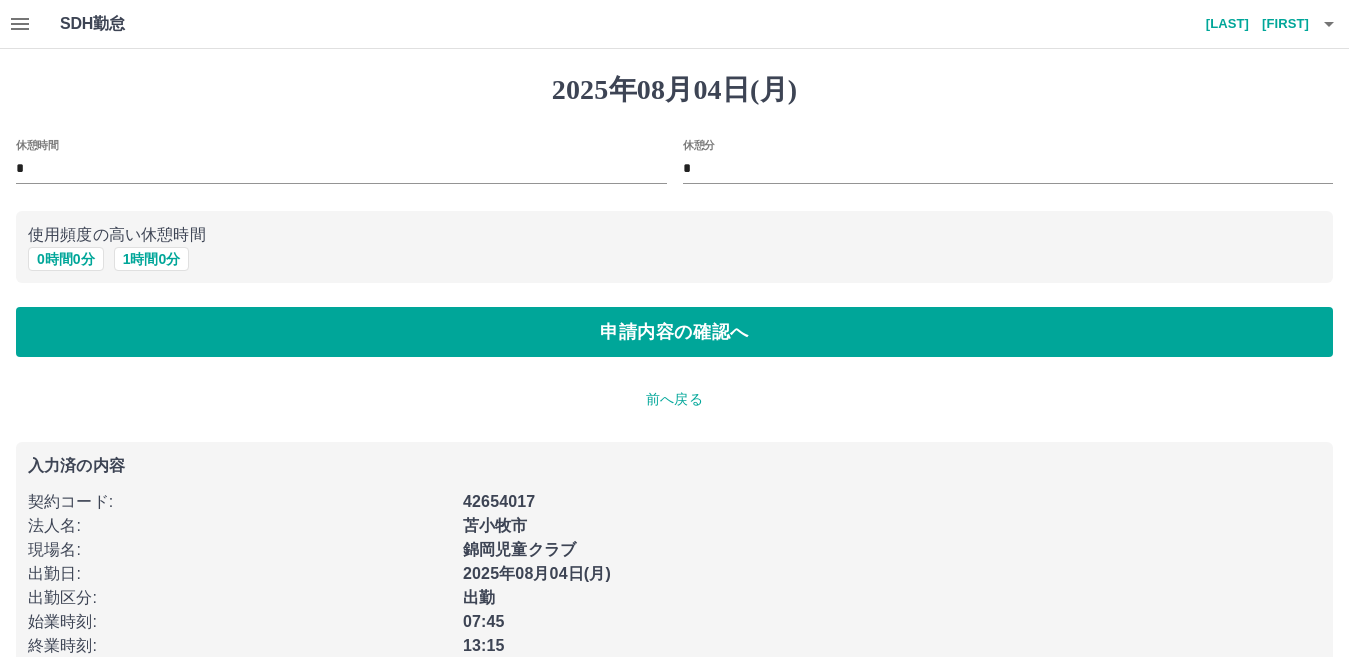 scroll, scrollTop: 42, scrollLeft: 0, axis: vertical 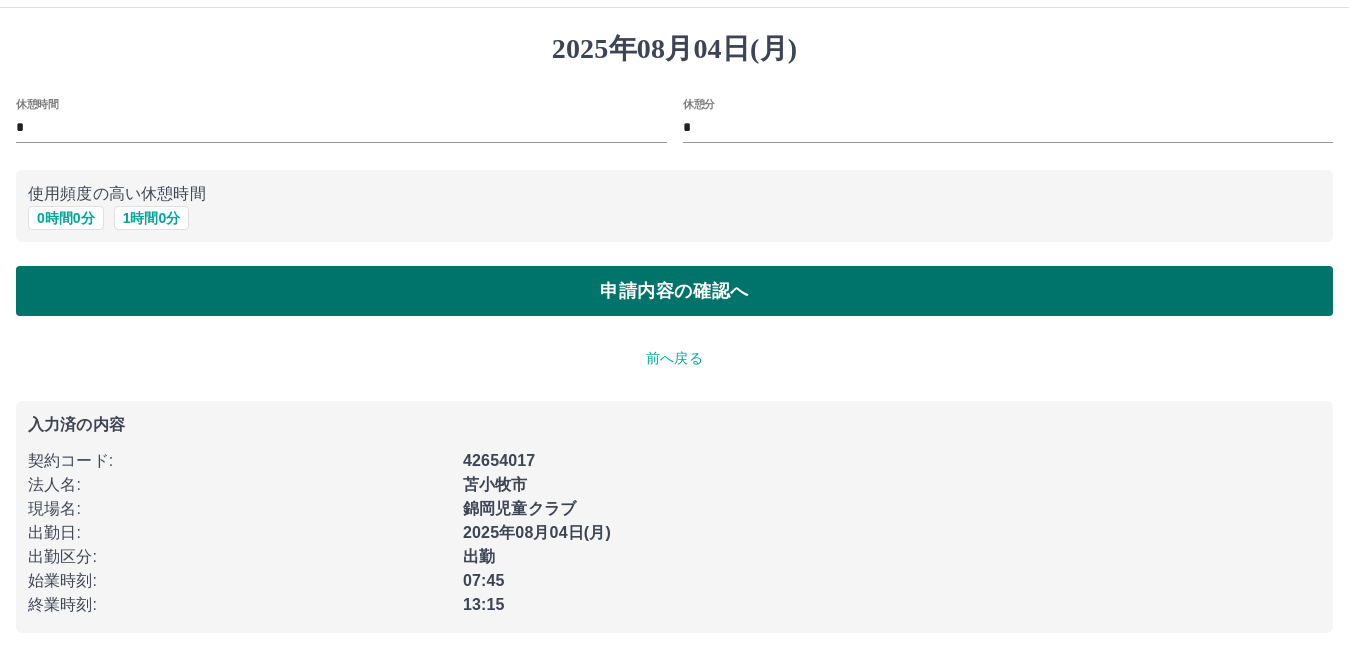 click on "申請内容の確認へ" at bounding box center (674, 291) 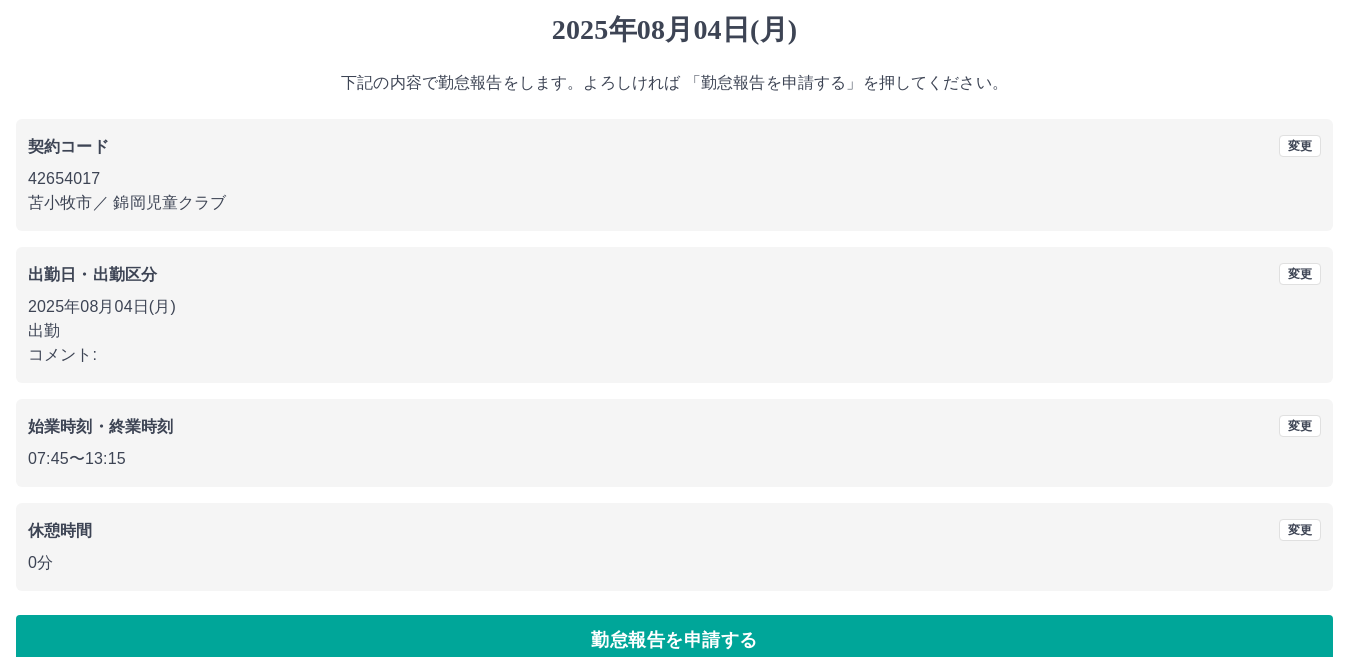 scroll, scrollTop: 92, scrollLeft: 0, axis: vertical 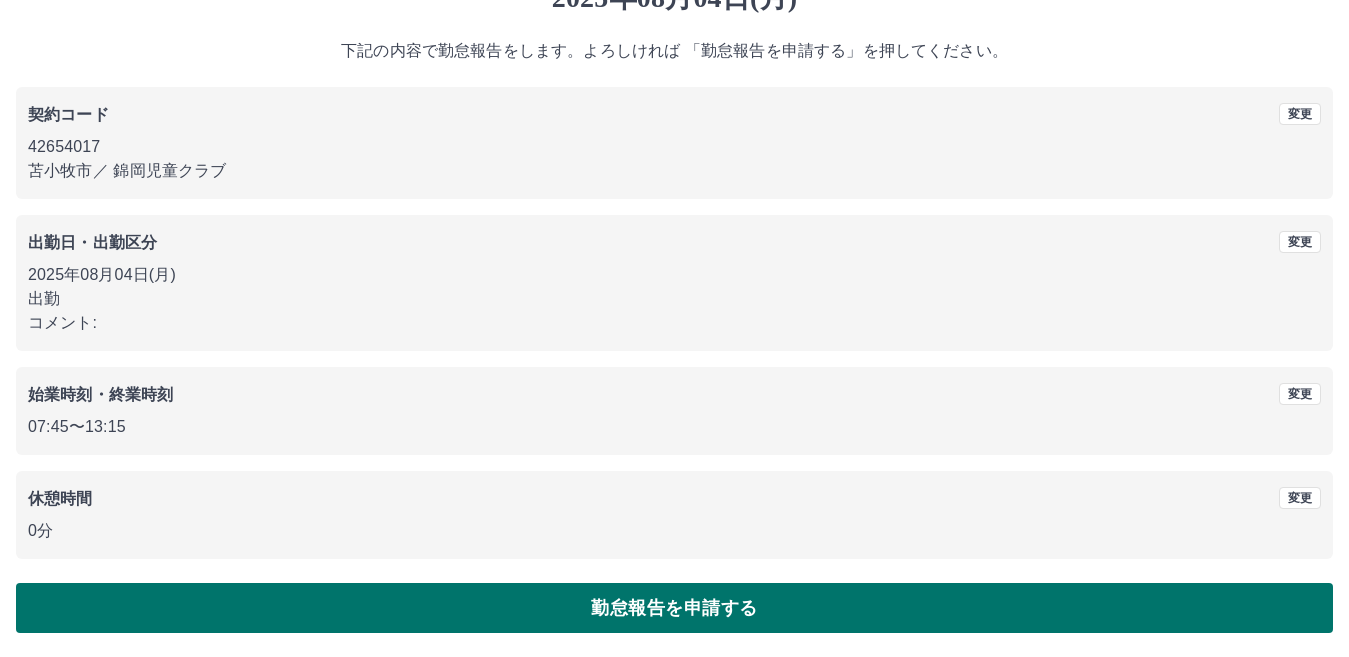 click on "勤怠報告を申請する" at bounding box center [674, 608] 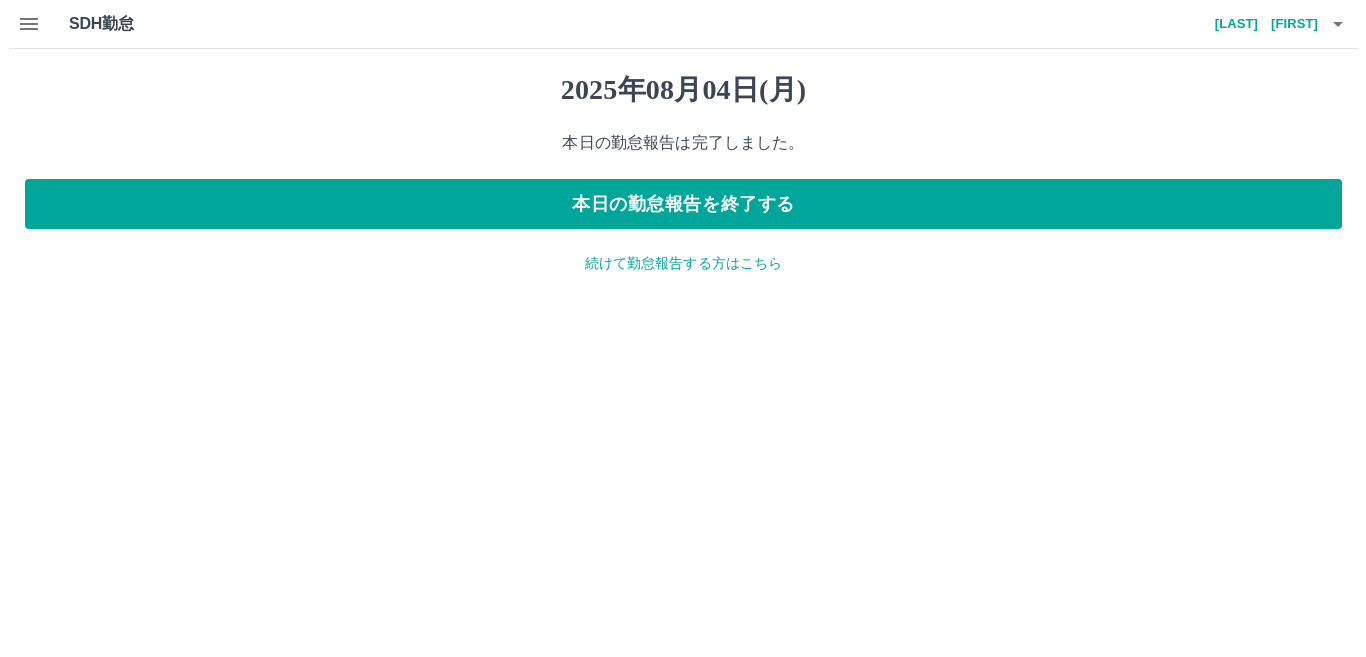 scroll, scrollTop: 0, scrollLeft: 0, axis: both 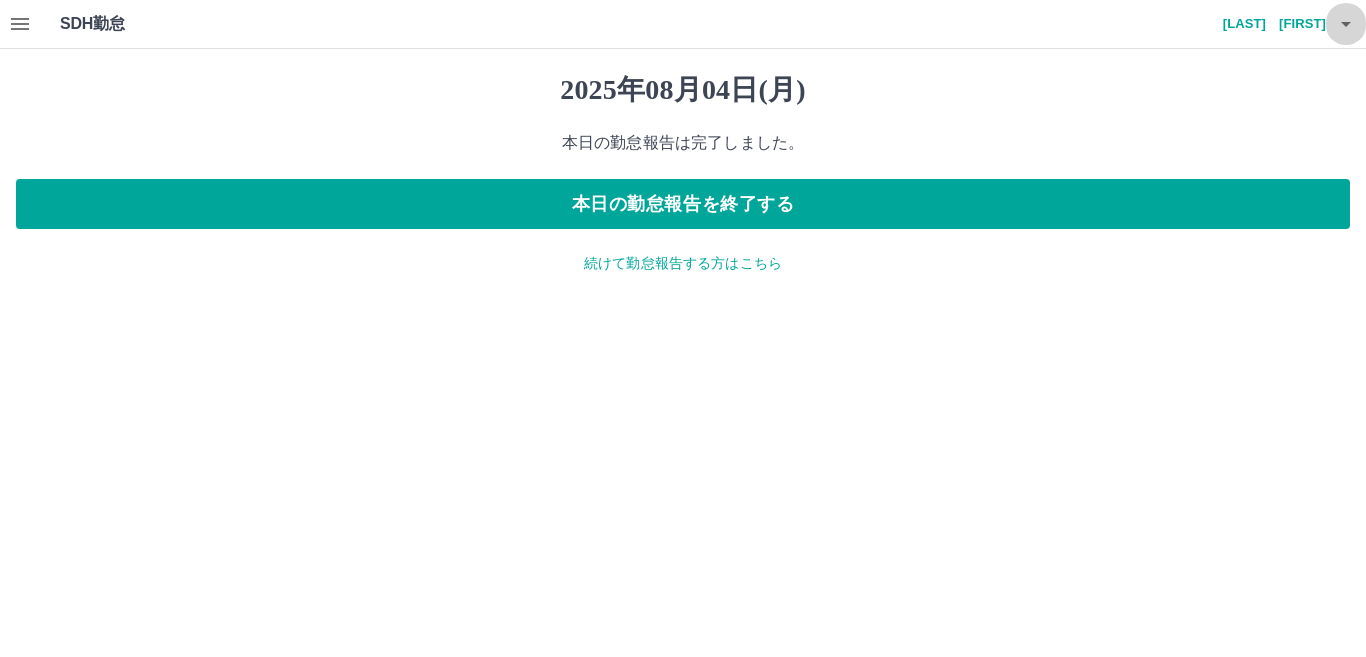 click 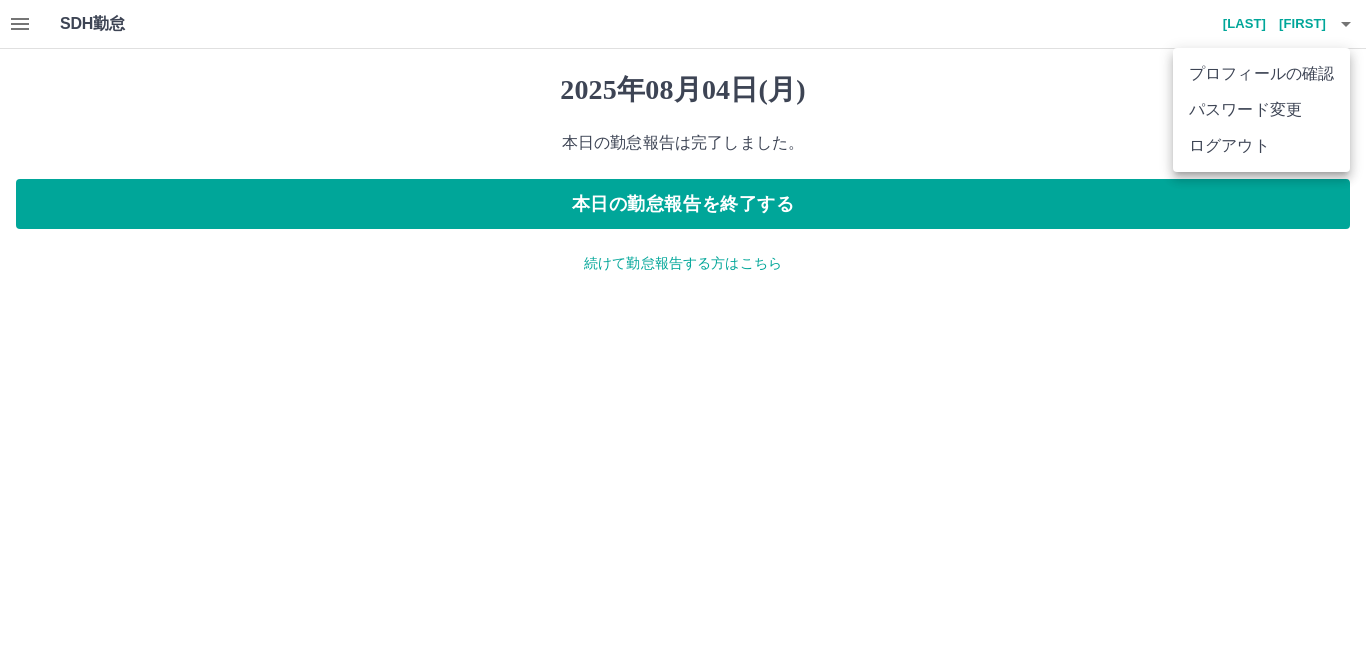 click on "ログアウト" at bounding box center [1261, 146] 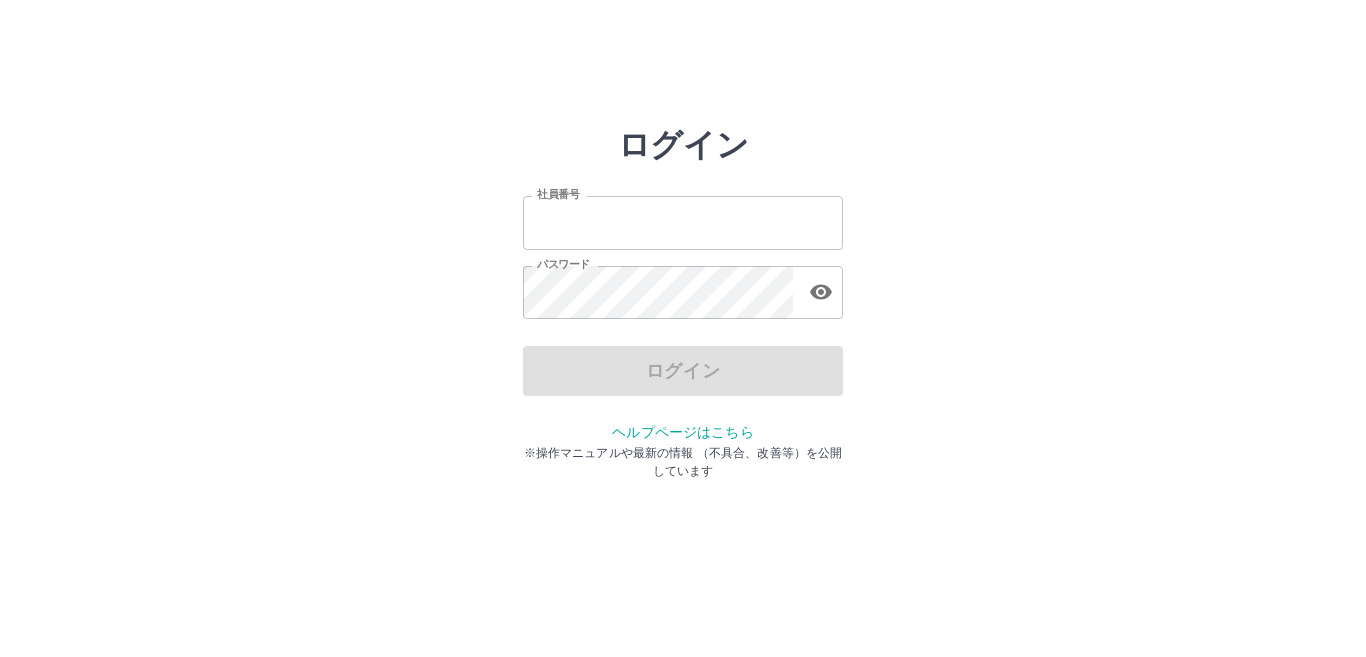 scroll, scrollTop: 0, scrollLeft: 0, axis: both 